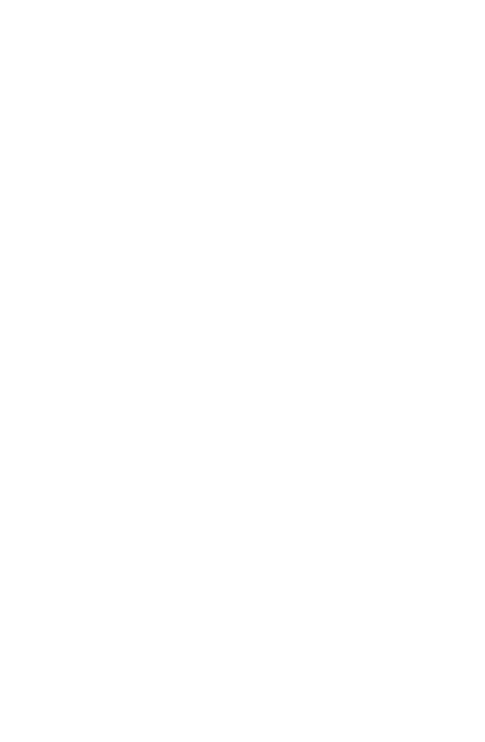 scroll, scrollTop: 0, scrollLeft: 0, axis: both 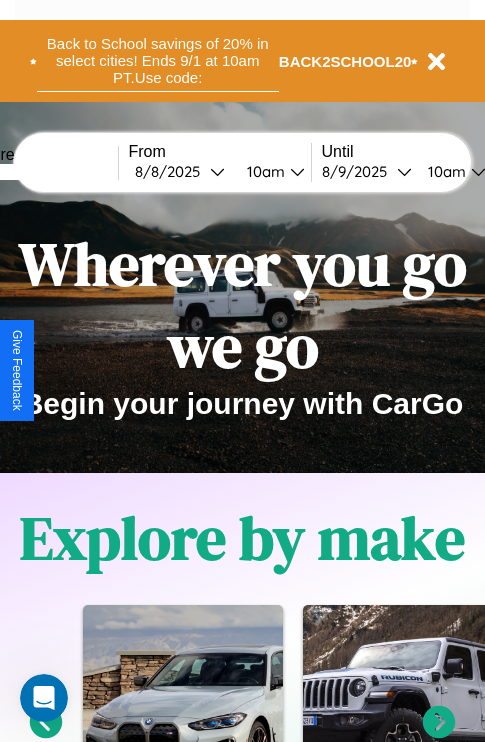 click on "Back to School savings of 20% in select cities! Ends 9/1 at 10am PT.  Use code:" at bounding box center (158, 61) 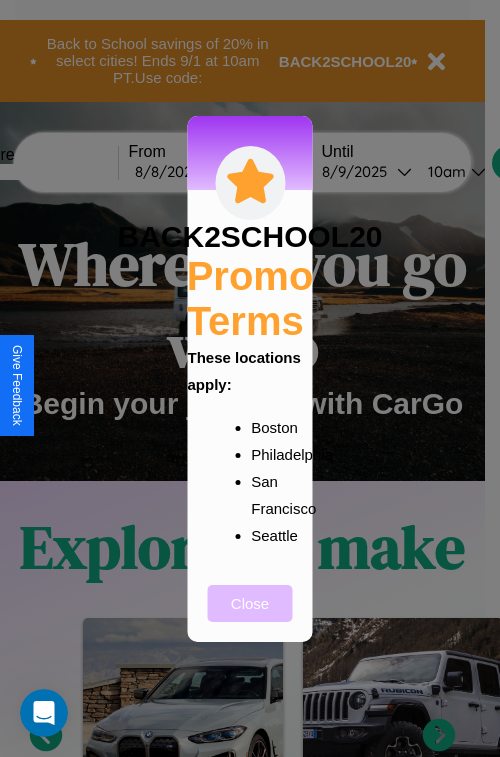 click on "Close" at bounding box center [250, 603] 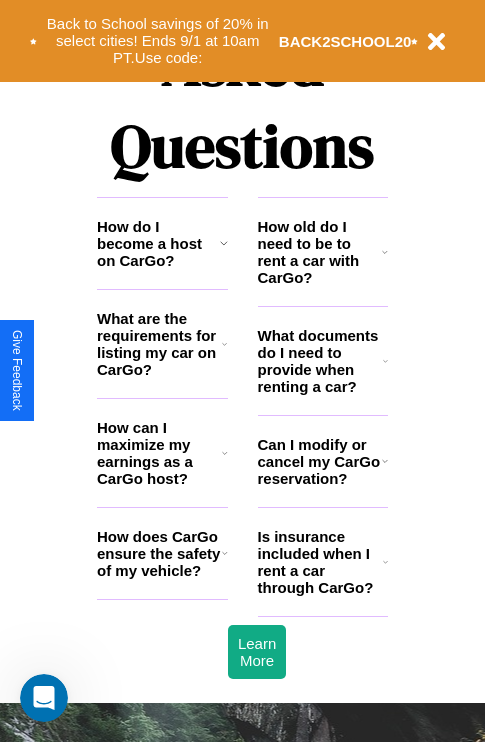 scroll, scrollTop: 2423, scrollLeft: 0, axis: vertical 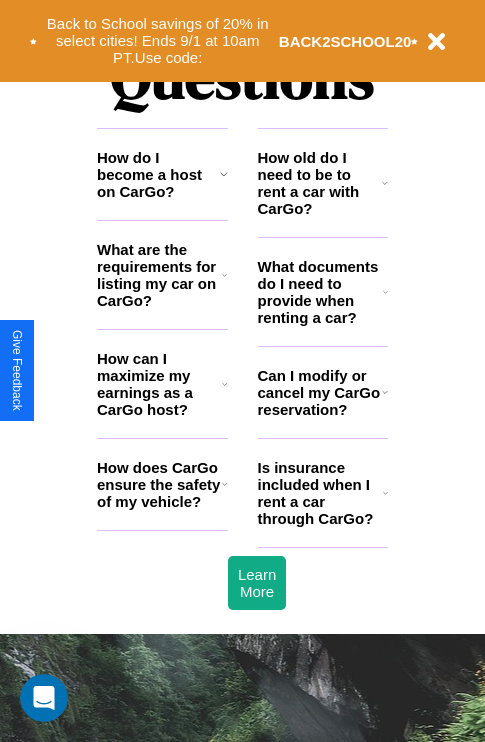 click 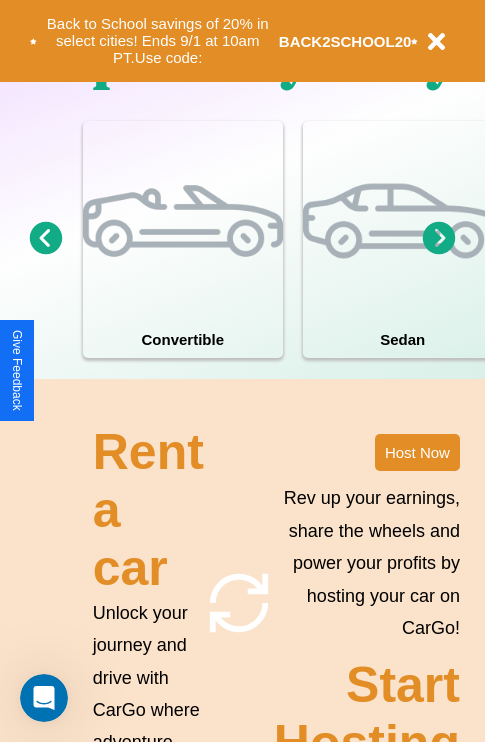 scroll, scrollTop: 1285, scrollLeft: 0, axis: vertical 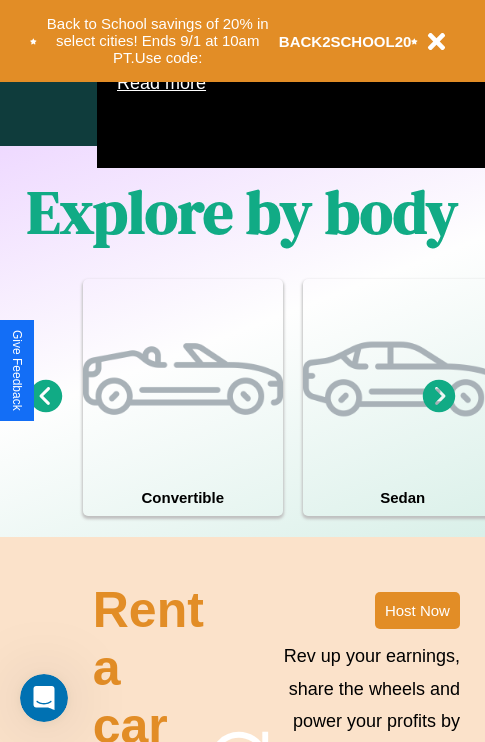 click 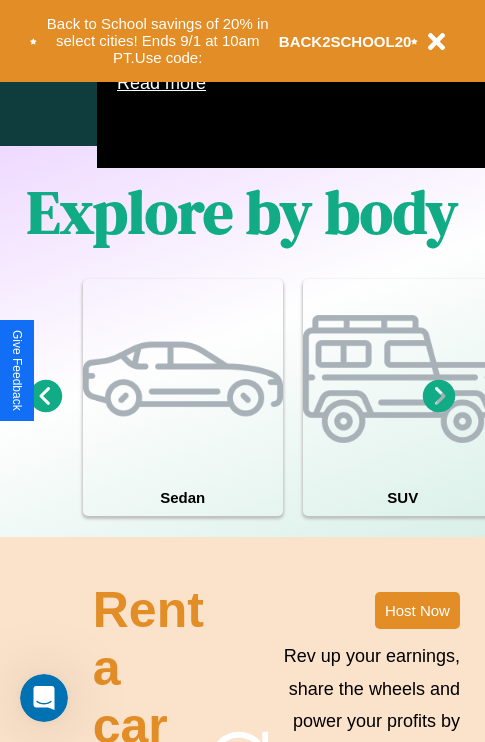 click 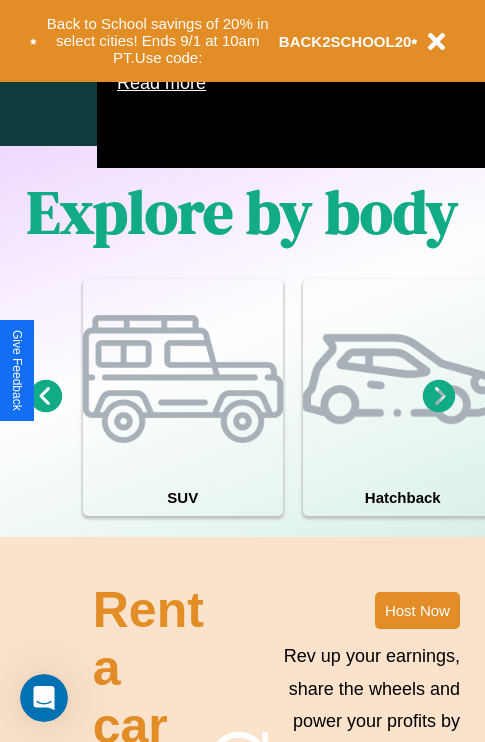 click 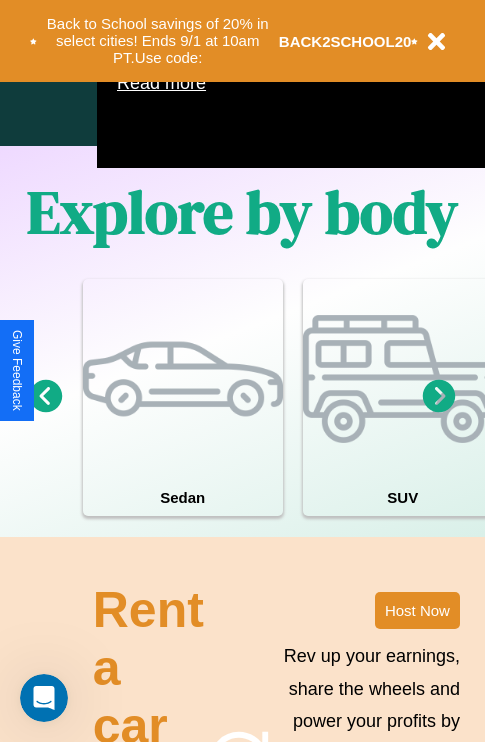 click 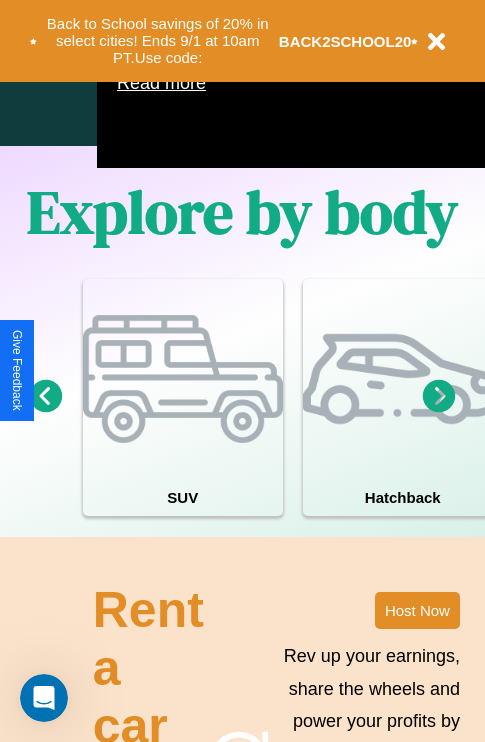 click 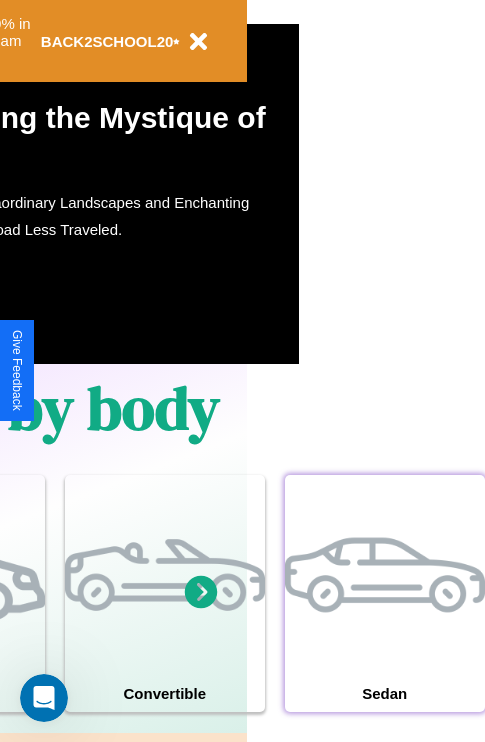 click at bounding box center (385, 575) 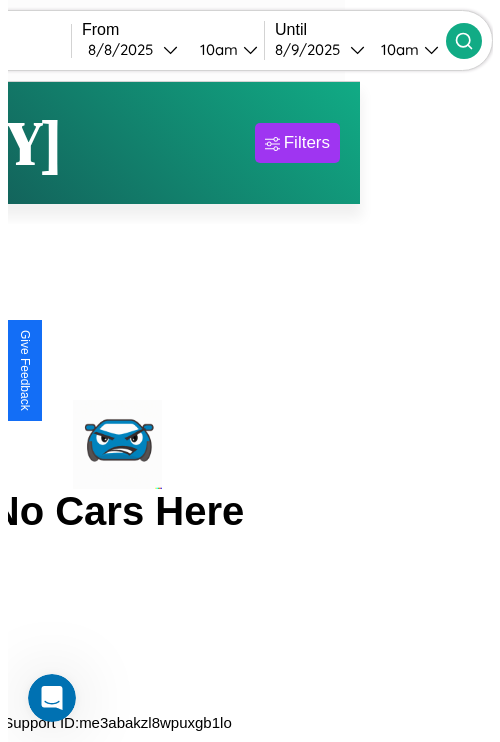 scroll, scrollTop: 0, scrollLeft: 0, axis: both 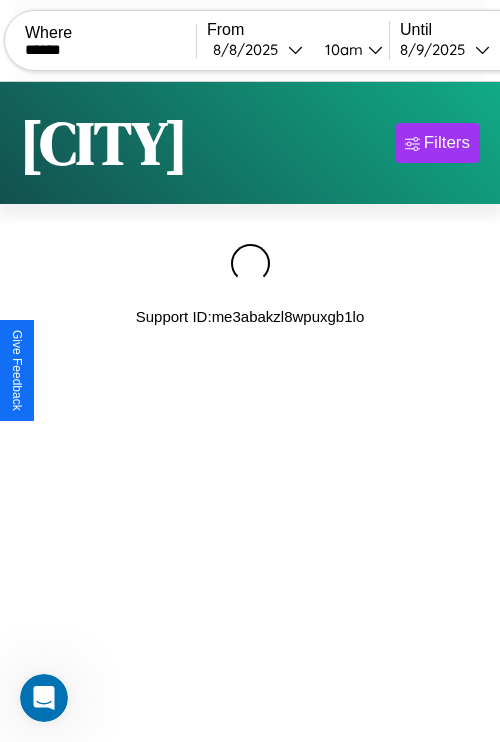 type on "******" 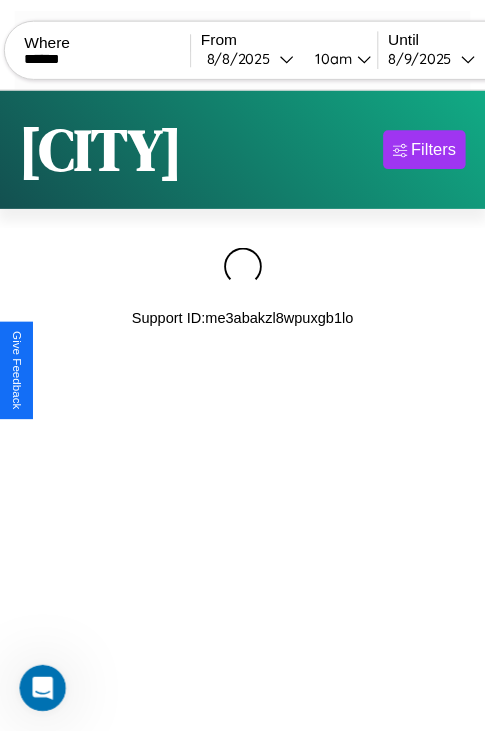 scroll, scrollTop: 0, scrollLeft: 159, axis: horizontal 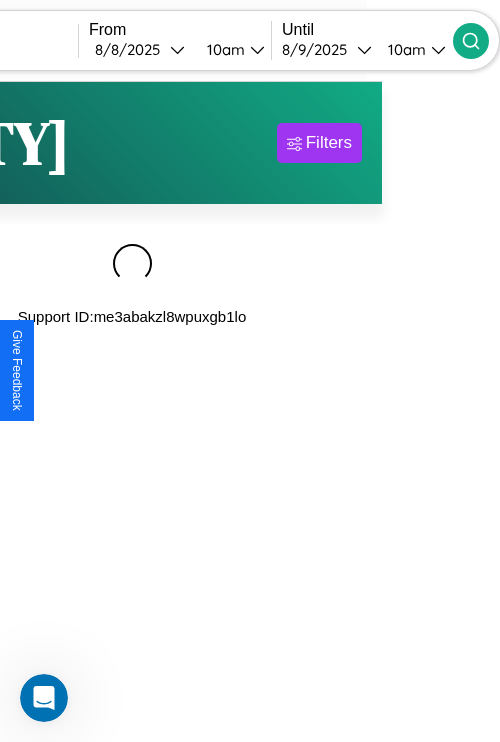 click 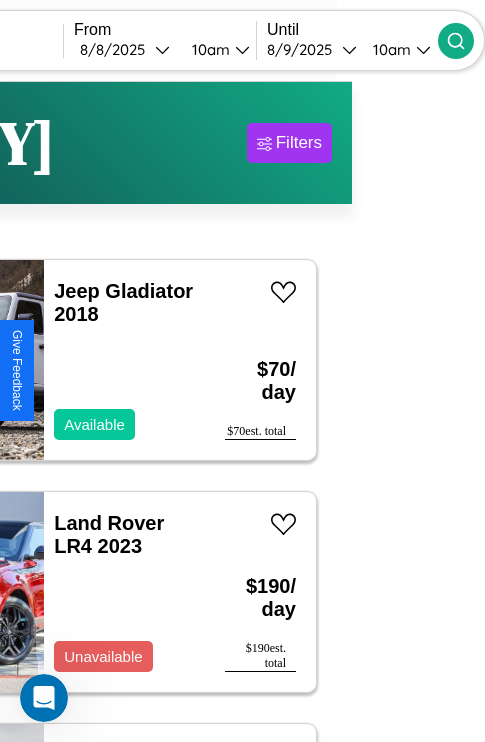 scroll, scrollTop: 88, scrollLeft: 44, axis: both 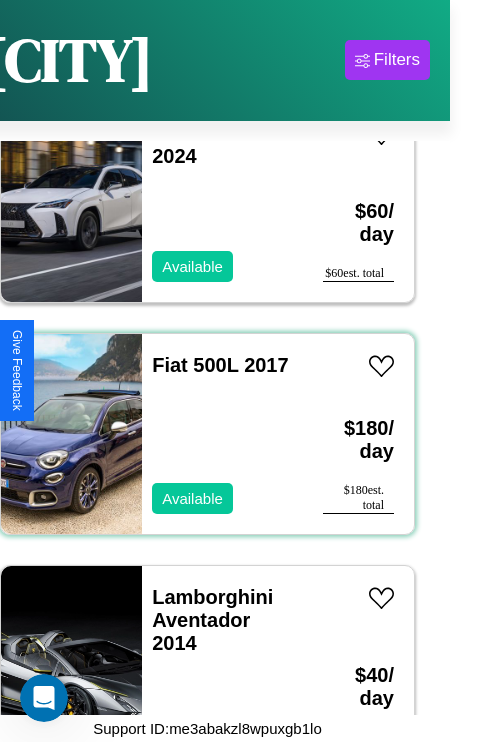 click on "Fiat 500L [YEAR] Available" at bounding box center (222, 434) 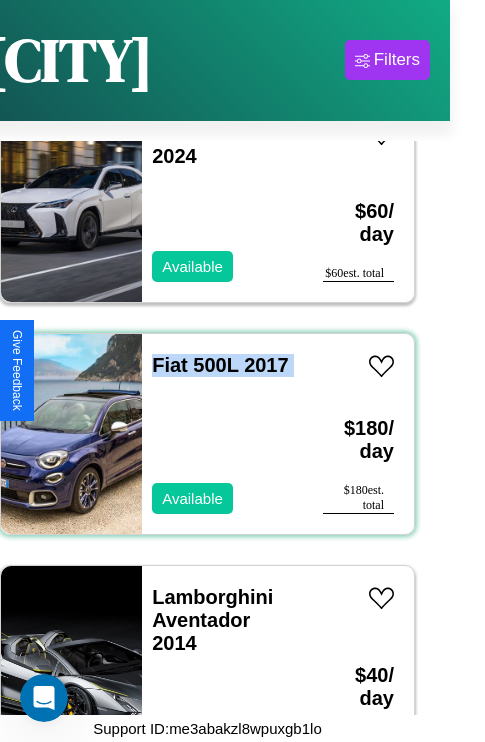 click on "Fiat 500L [YEAR] Available" at bounding box center (222, 434) 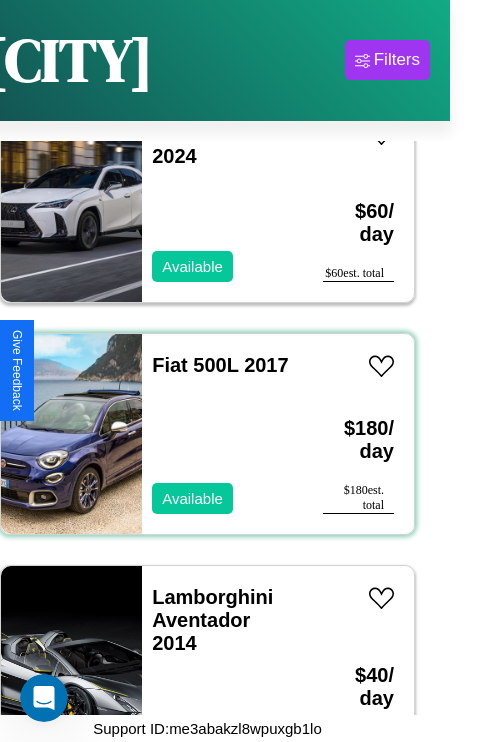 click on "Fiat 500L [YEAR] Available" at bounding box center [222, 434] 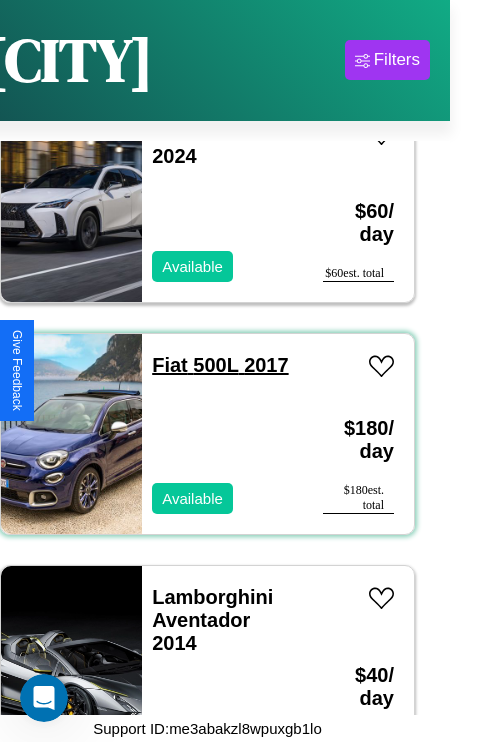 click on "Fiat 500L [YEAR]" at bounding box center [220, 365] 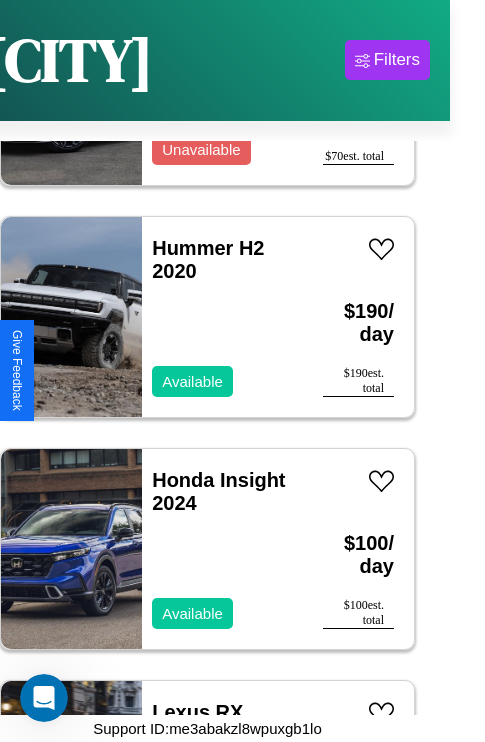 scroll, scrollTop: 14923, scrollLeft: 0, axis: vertical 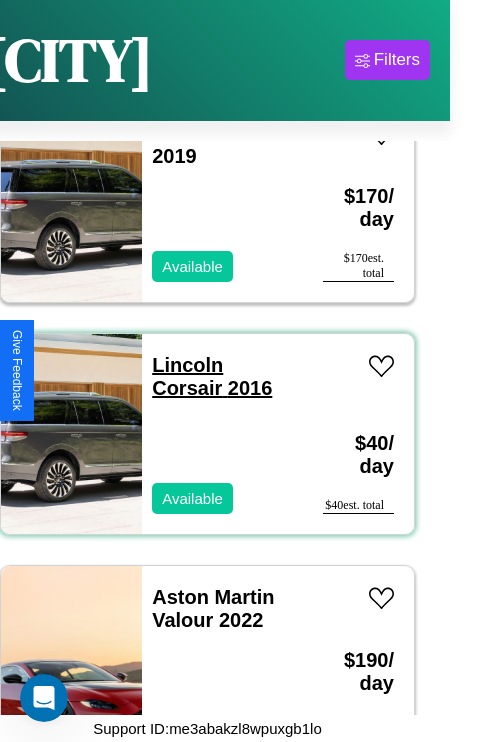 click on "Lincoln Corsair [YEAR]" at bounding box center (212, 376) 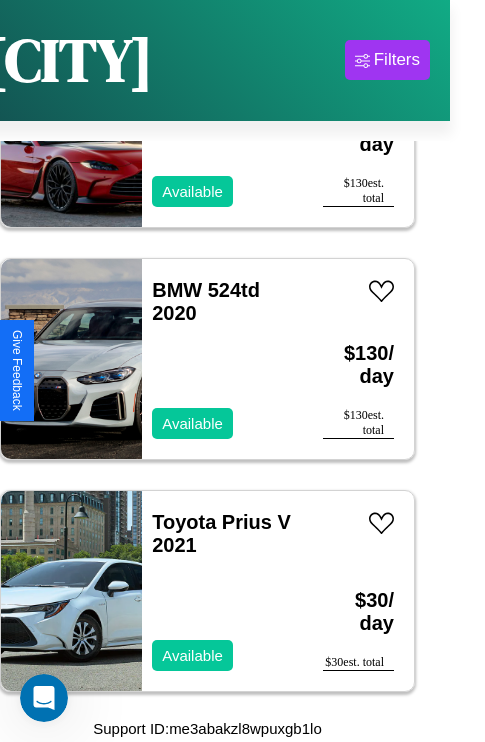 scroll, scrollTop: 0, scrollLeft: 35, axis: horizontal 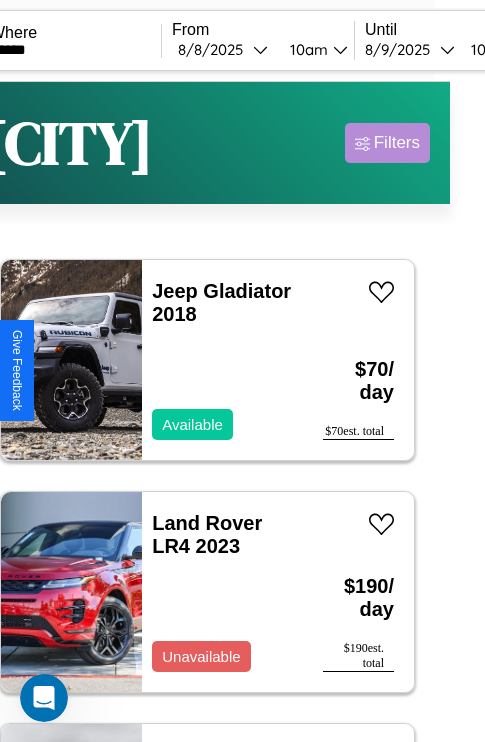 click on "Filters" at bounding box center [397, 143] 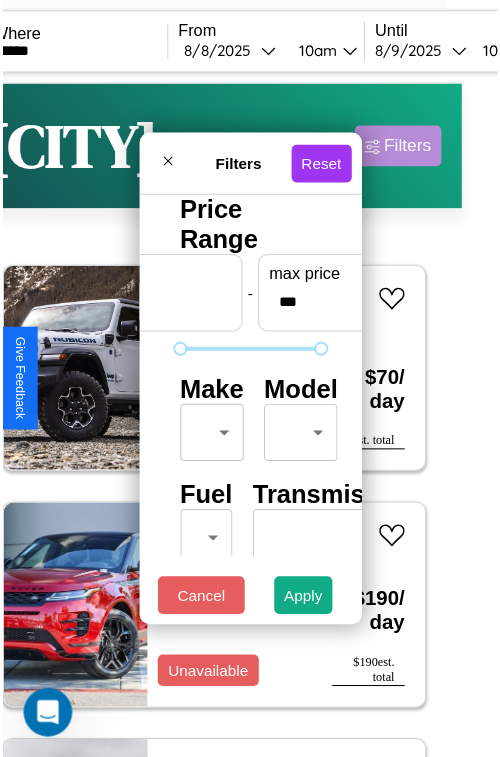 scroll, scrollTop: 59, scrollLeft: 0, axis: vertical 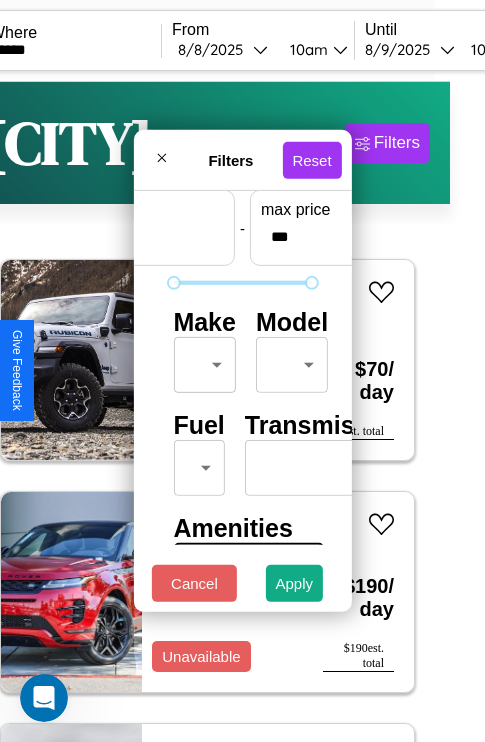 click on "CarGo Where ****** From [DATE] [TIME] Until [DATE] [TIME] Become a Host Login Sign Up [CITY] Filters 171 cars in this area These cars can be picked up in this city. Jeep Gladiator [YEAR] Available $ 70 / day $ 70 est. total Land Rover LR4 [YEAR] Unavailable $ 190 / day $ 190 est. total Kia Optima [YEAR] Available $ 60 / day $ 60 est. total Infiniti I30 [YEAR] Available $ 200 / day $ 200 est. total Ford Transit [YEAR] Available $ 40 / day $ 40 est. total Ford Recreational Vehicle [YEAR] Unavailable $ 100 / day $ 100 est. total Infiniti Q50 [YEAR] Available $ 180 / day $ 180 est. total Bentley Flying Spur [YEAR] Unavailable $ 50 / day $ 50 est. total GMC Jimmy [YEAR] Available $ 120 / day $ 120 est. total Lamborghini Huracan [YEAR] Available $ 90 / day $ 90 est. total Volvo VHD [YEAR] Unavailable $ 140 / day $ 140 est. total Hummer H3 [YEAR] Available $ 160 / day $ 160 est. total Mercedes 380 [YEAR] Available $ 70 / day $ 70 est. total Alfa Romeo 4C" at bounding box center [207, 412] 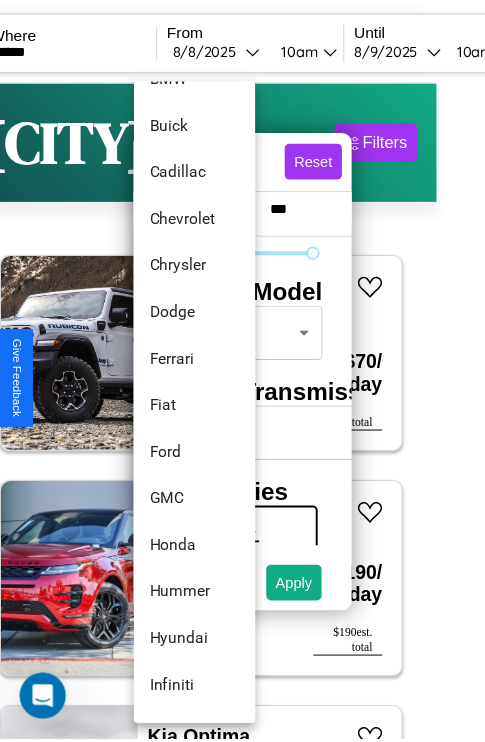 scroll, scrollTop: 518, scrollLeft: 0, axis: vertical 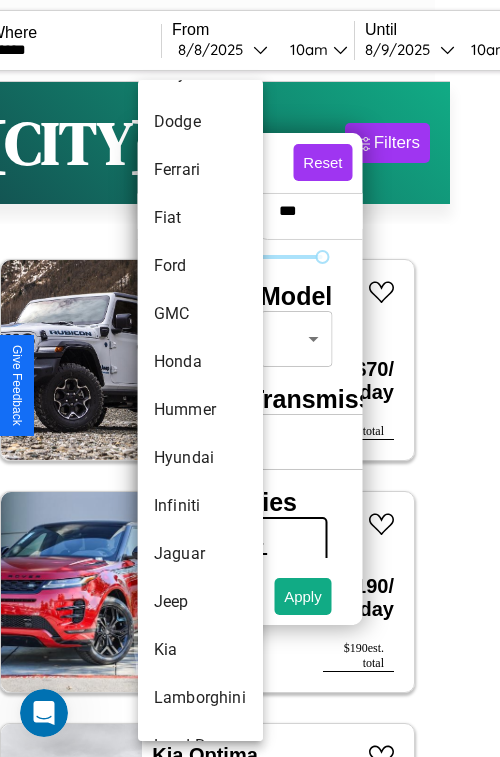 click on "Hummer" at bounding box center [200, 410] 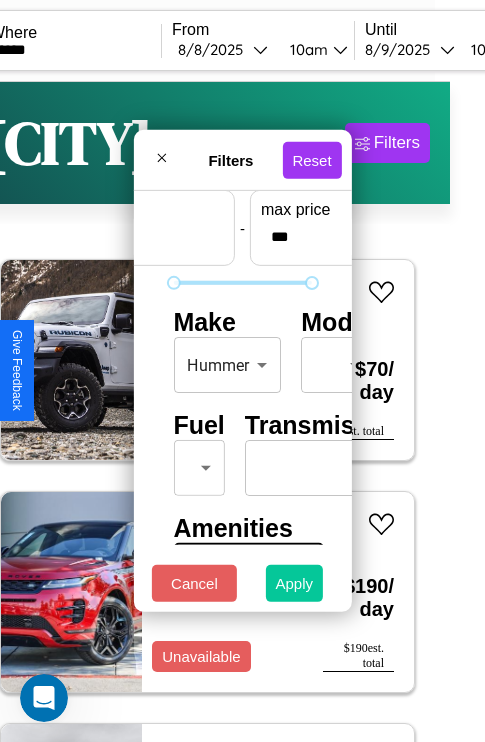 click on "Apply" at bounding box center [295, 583] 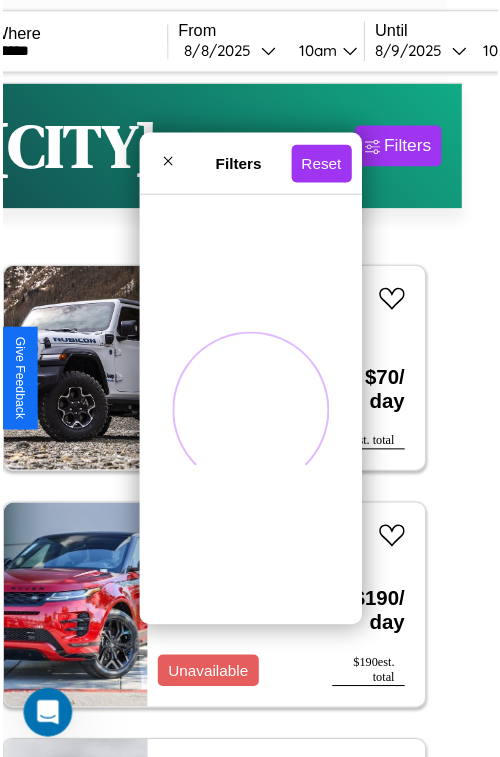 scroll, scrollTop: 0, scrollLeft: 0, axis: both 